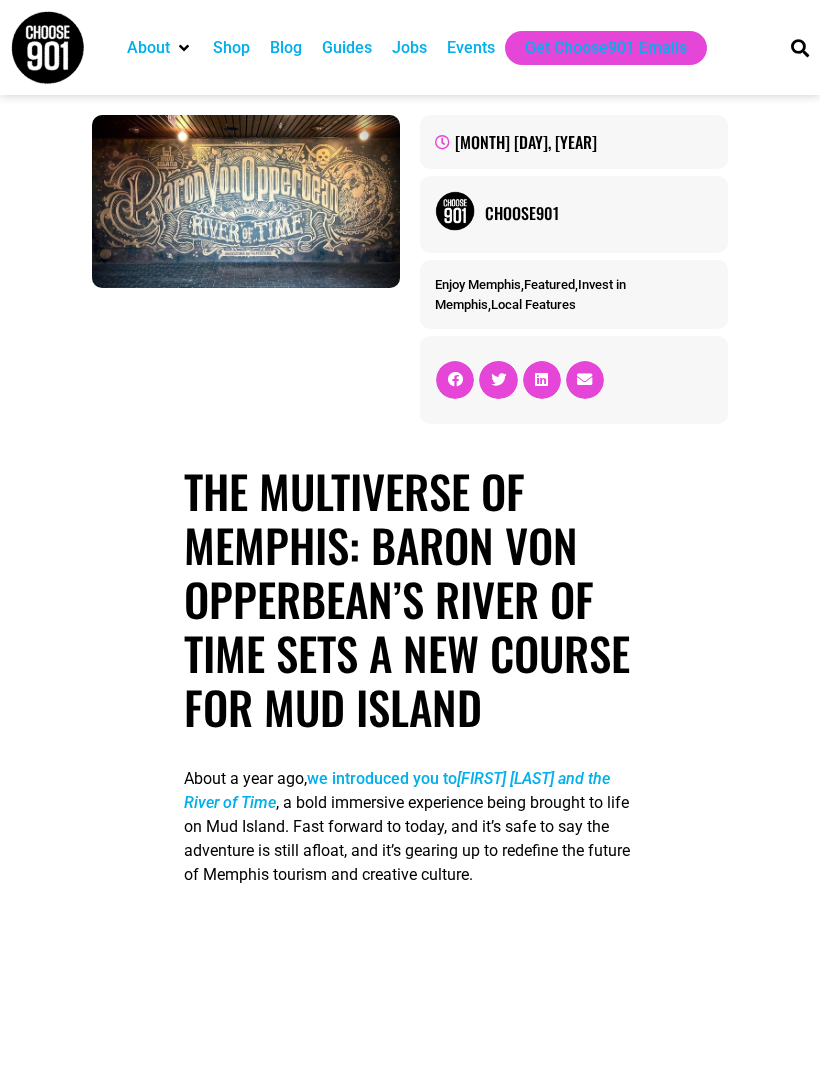 scroll, scrollTop: 0, scrollLeft: 0, axis: both 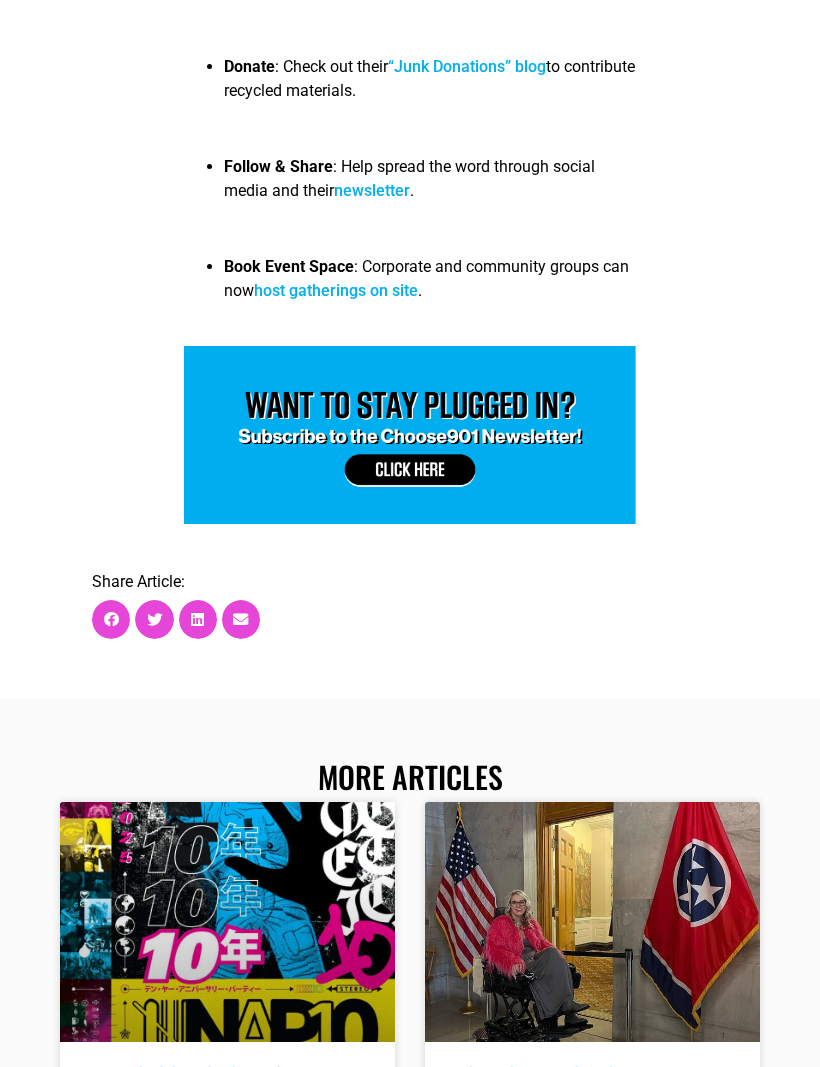 click on "“Junk Donations” blog" at bounding box center [467, 67] 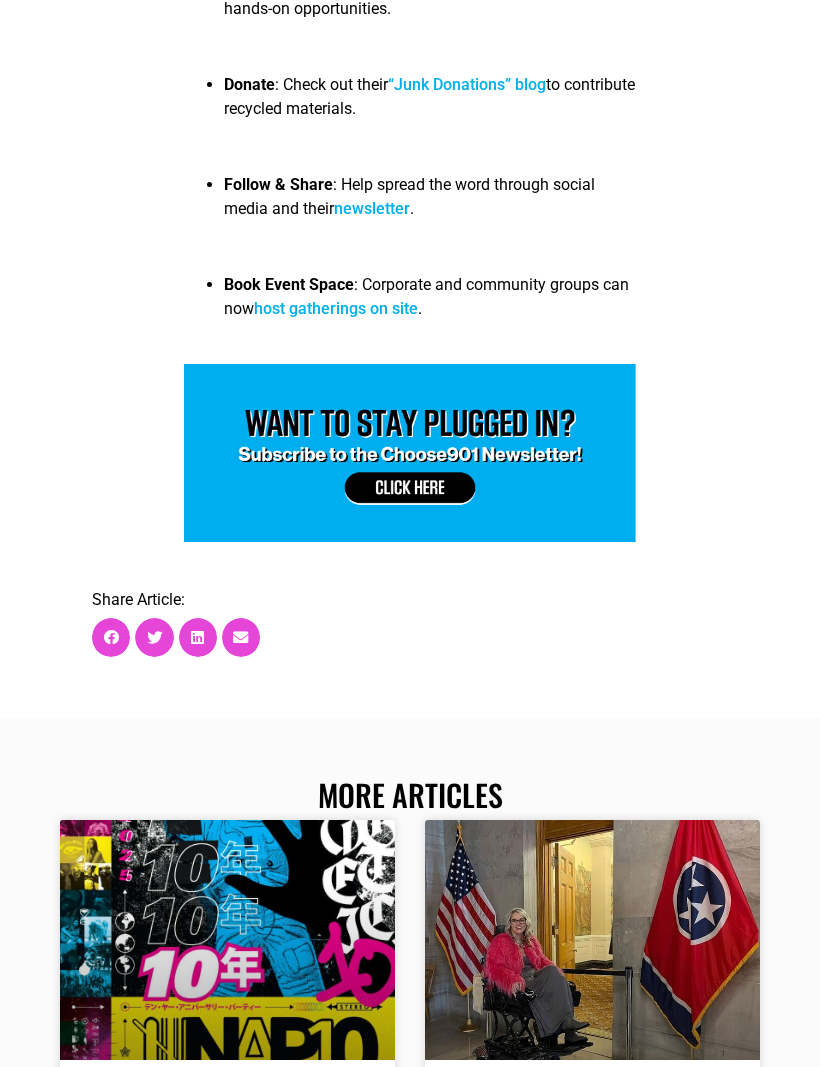 scroll, scrollTop: 5750, scrollLeft: 0, axis: vertical 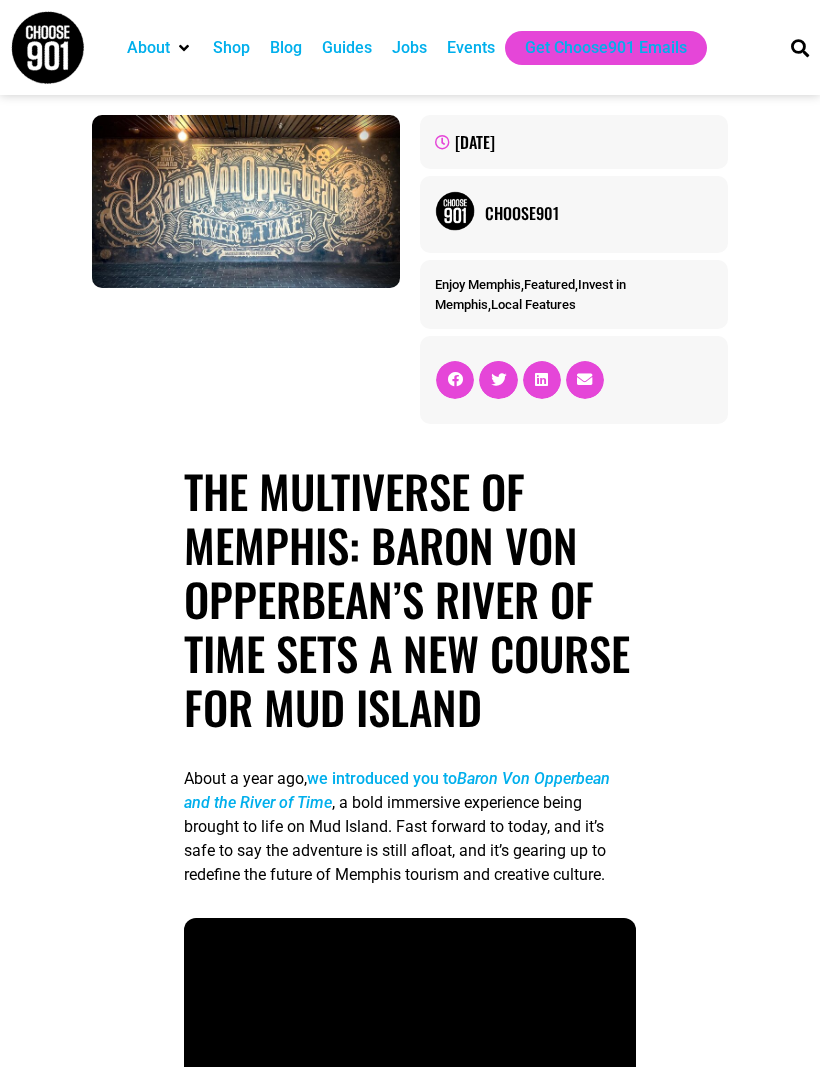 click at bounding box center (47, 47) 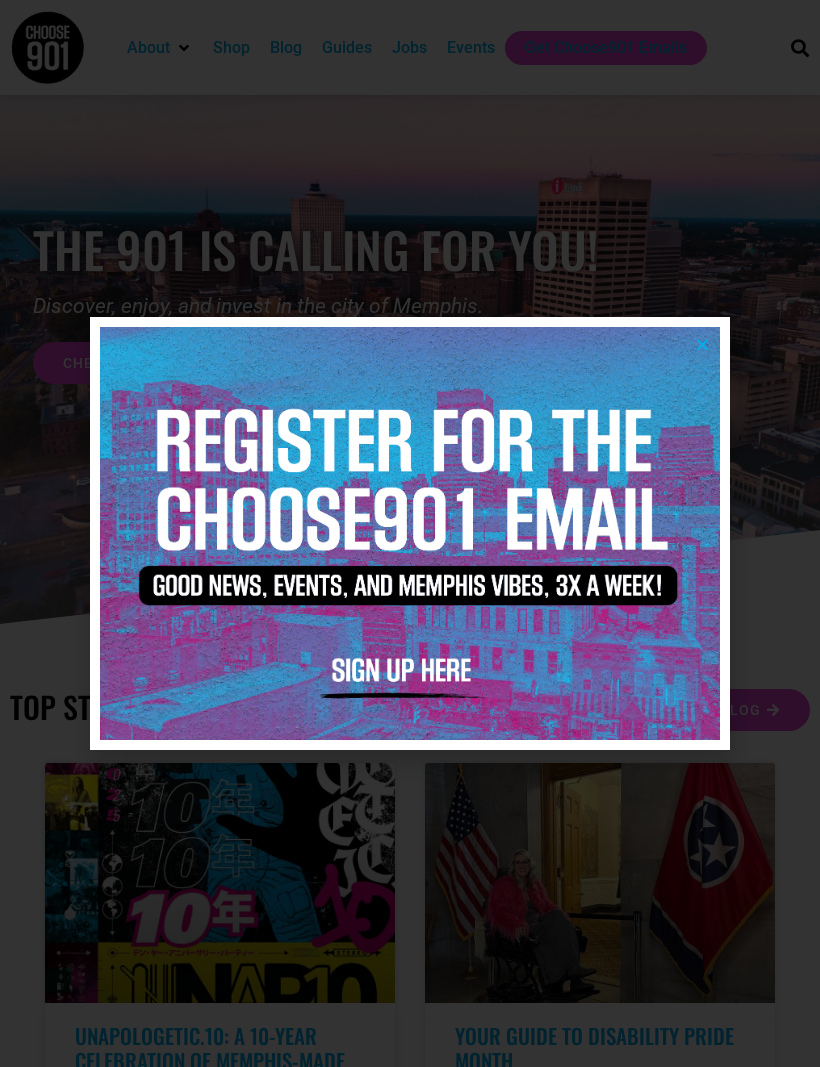 scroll, scrollTop: 0, scrollLeft: 0, axis: both 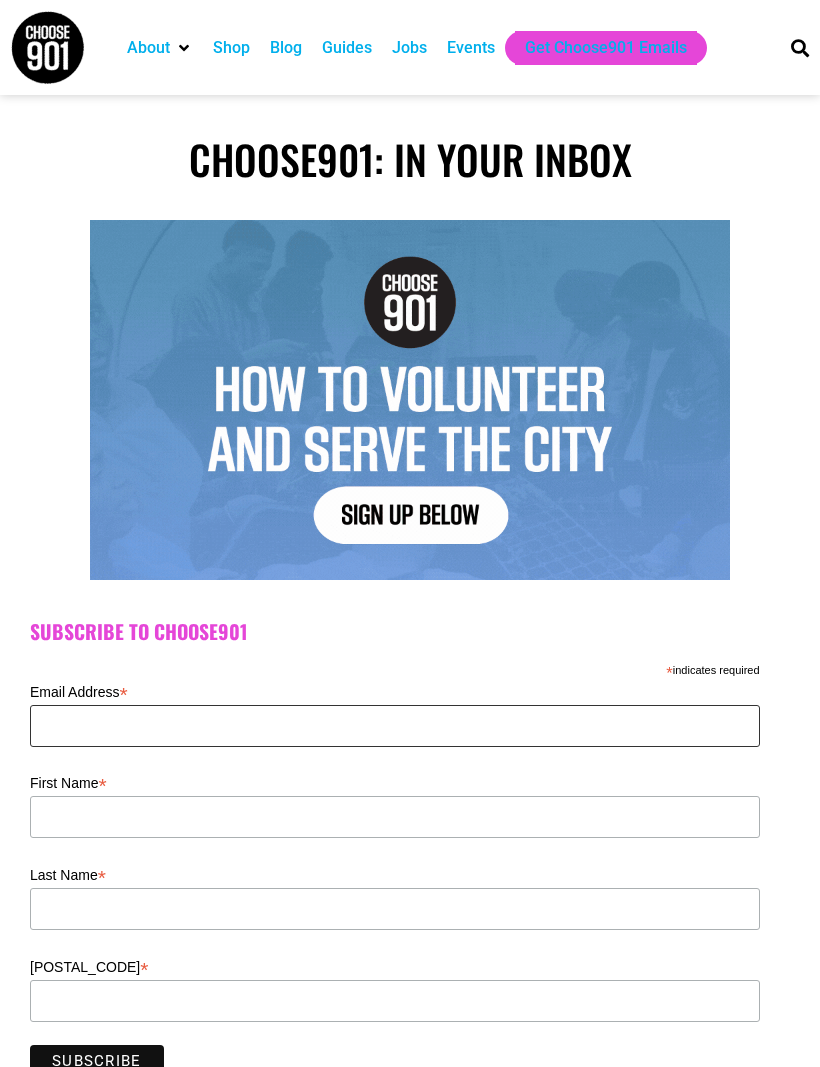 click on "Email Address  *" at bounding box center [395, 726] 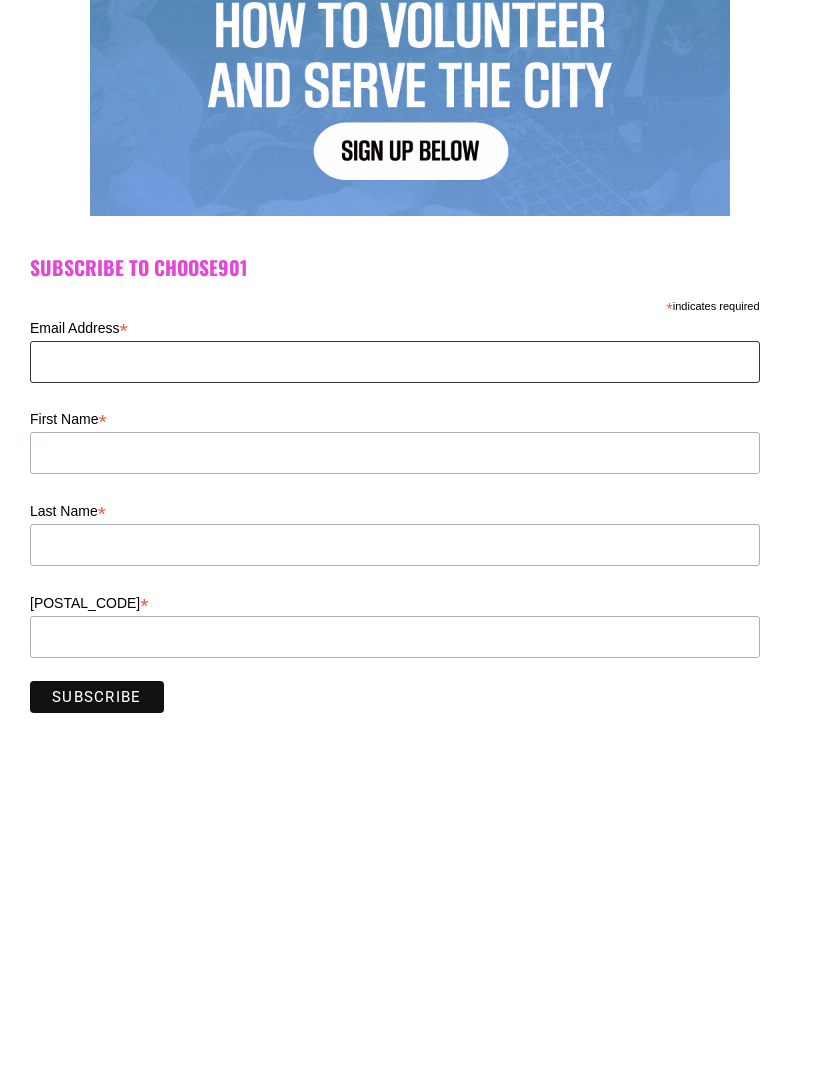 type on "n" 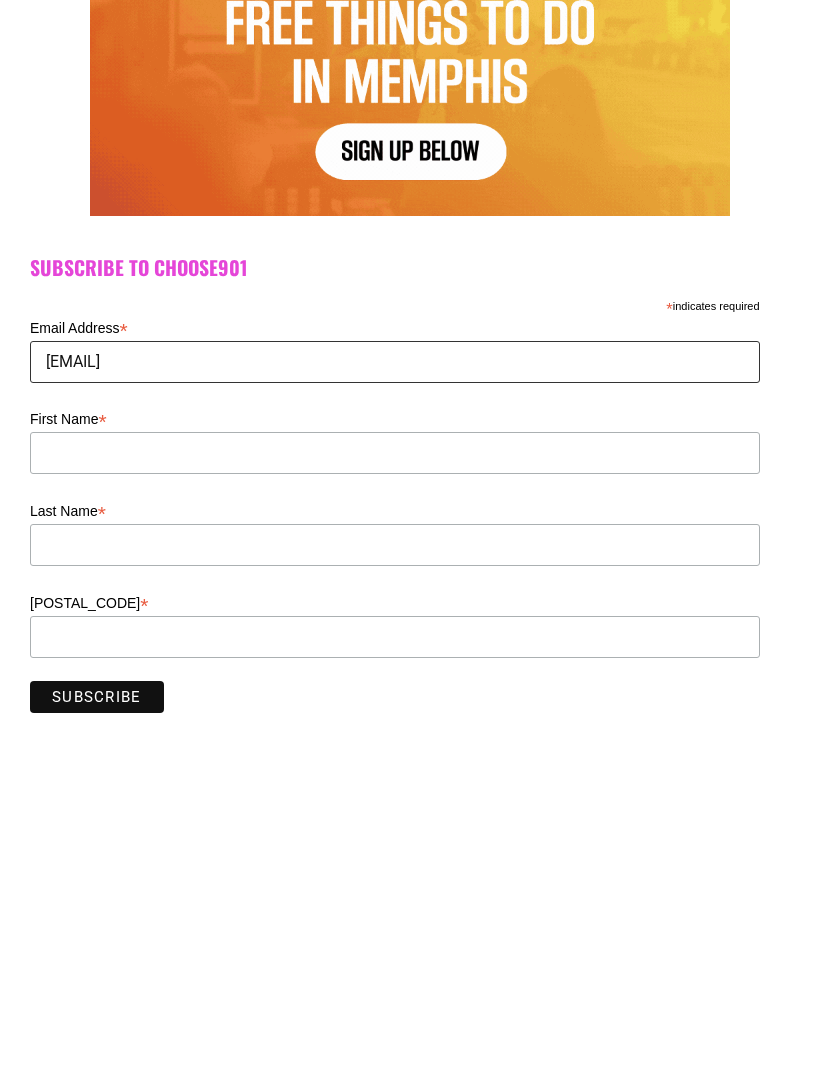 type on "bandgeek15@hotmail.com" 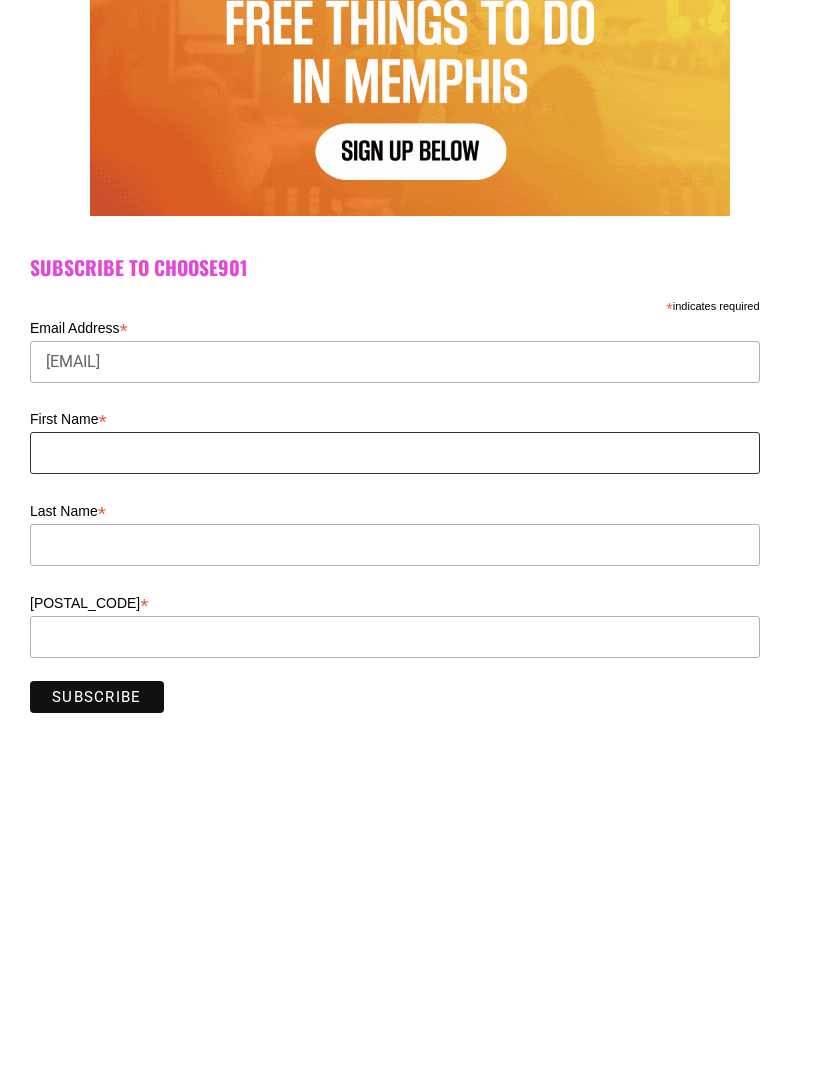 click on "First Name  *" at bounding box center (395, 791) 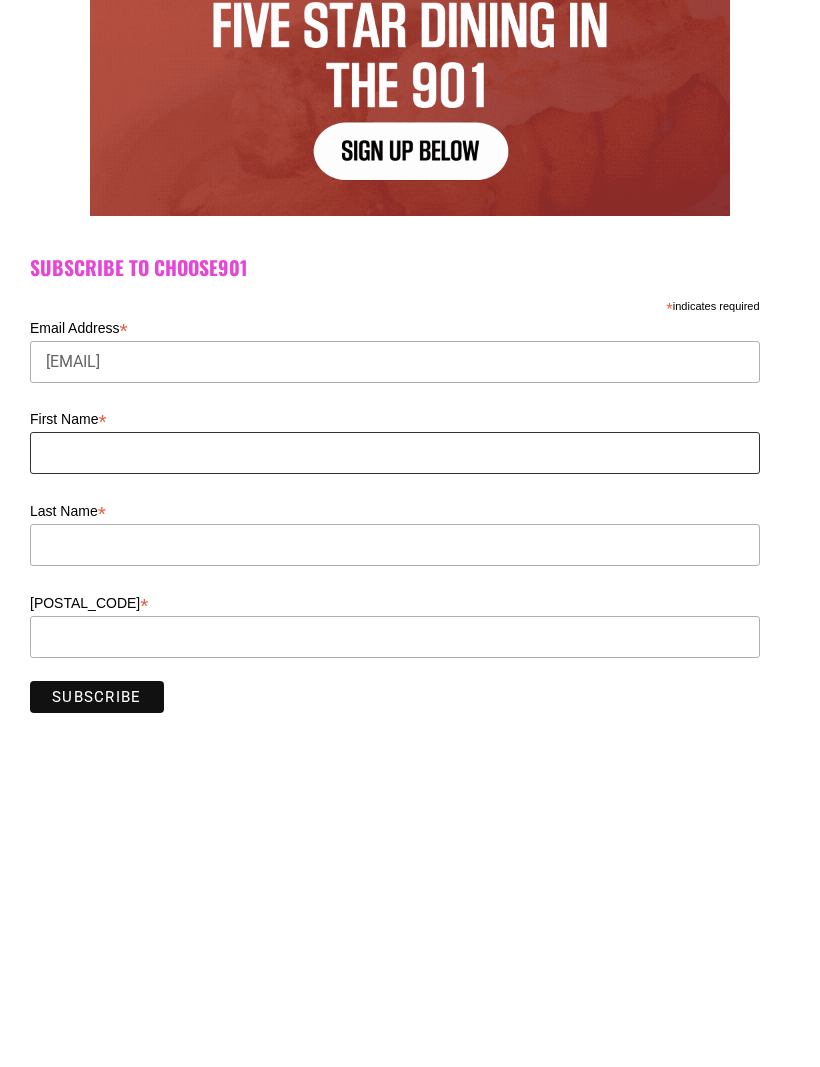 type on "Chelsea" 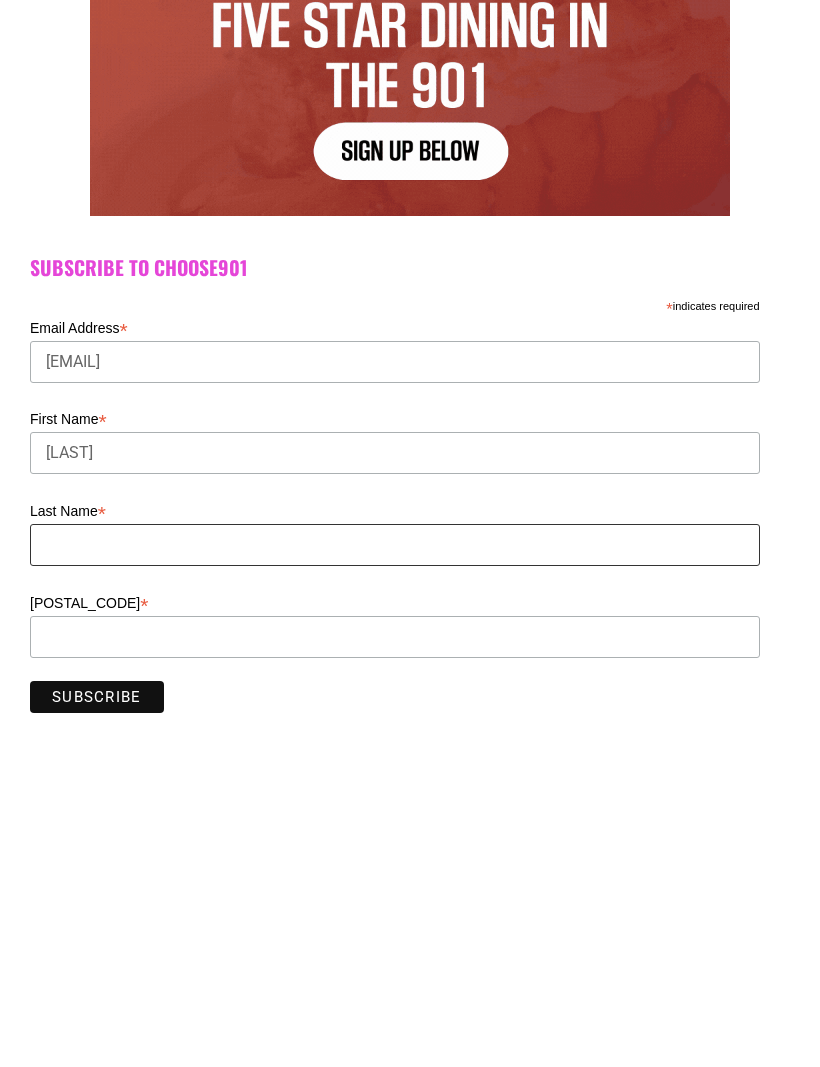 type on "Schmitt" 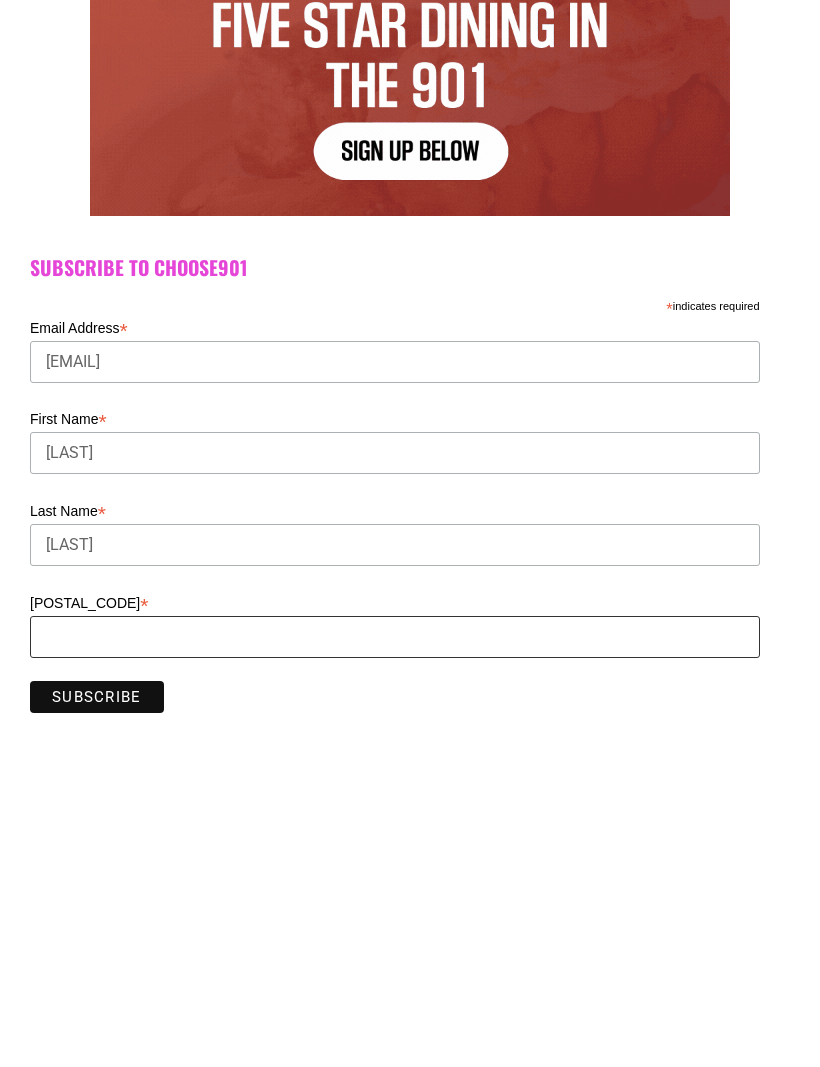 type on "38023" 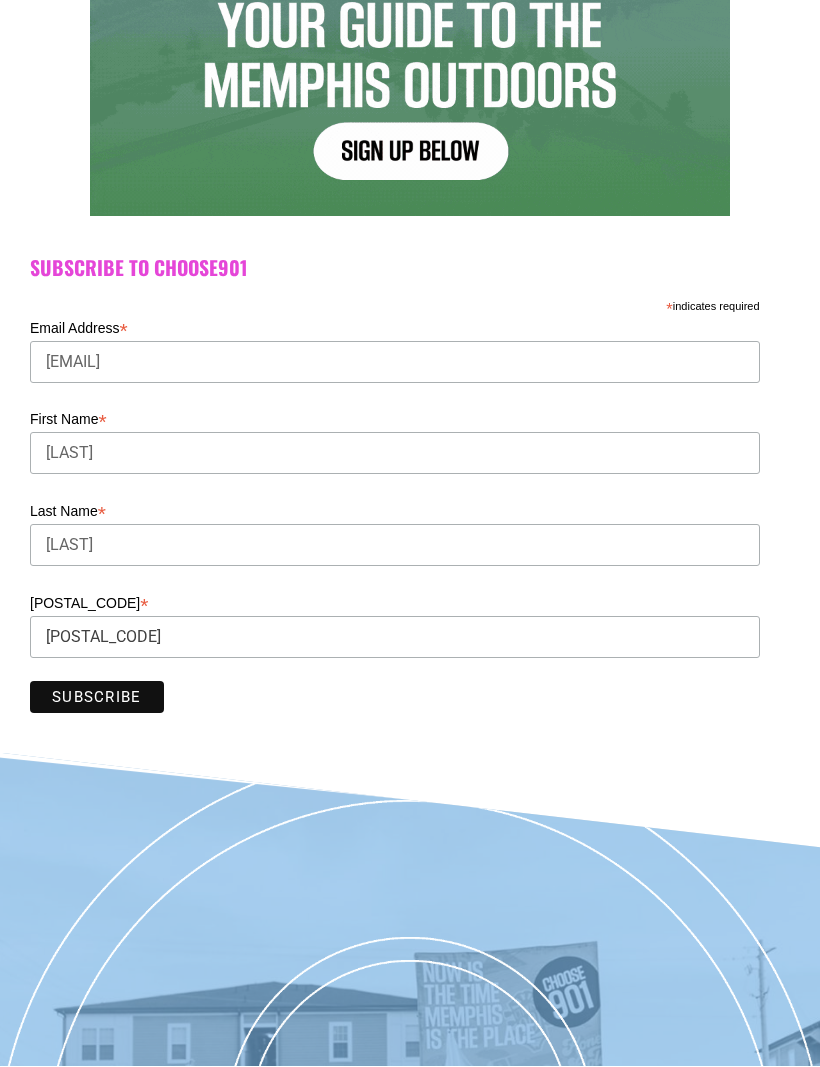 scroll, scrollTop: 364, scrollLeft: 0, axis: vertical 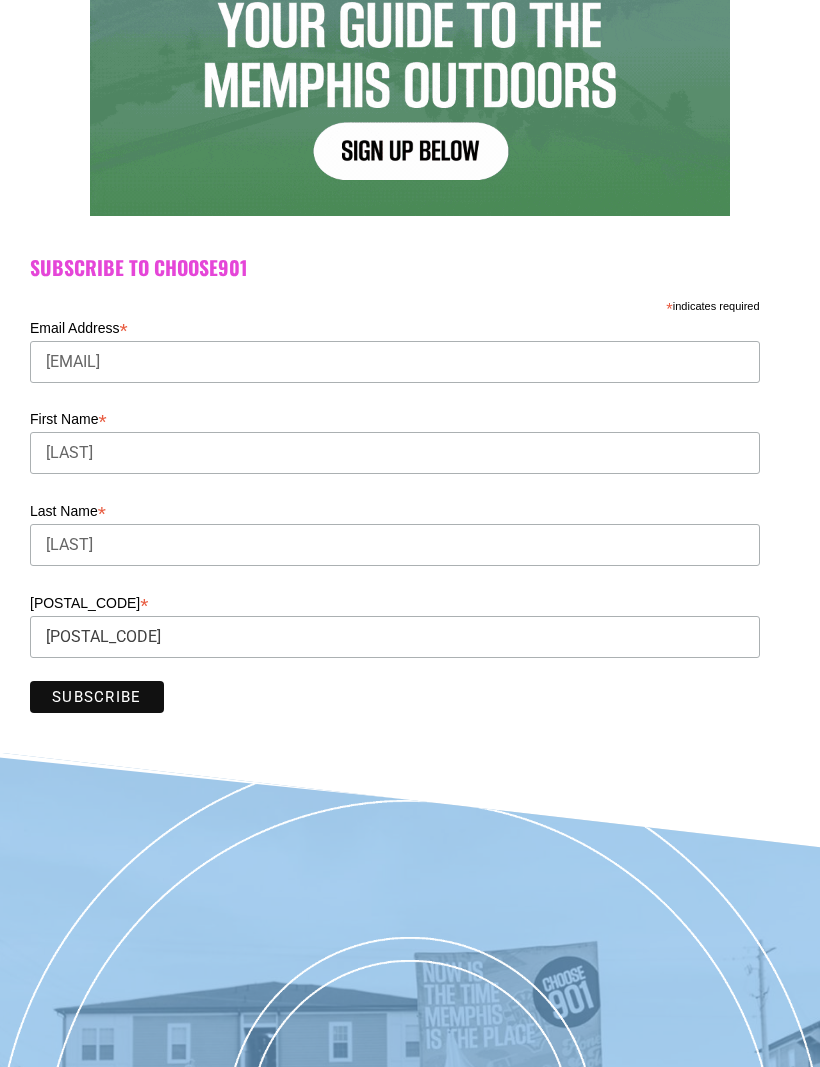 click on "Subscribe" at bounding box center (97, 697) 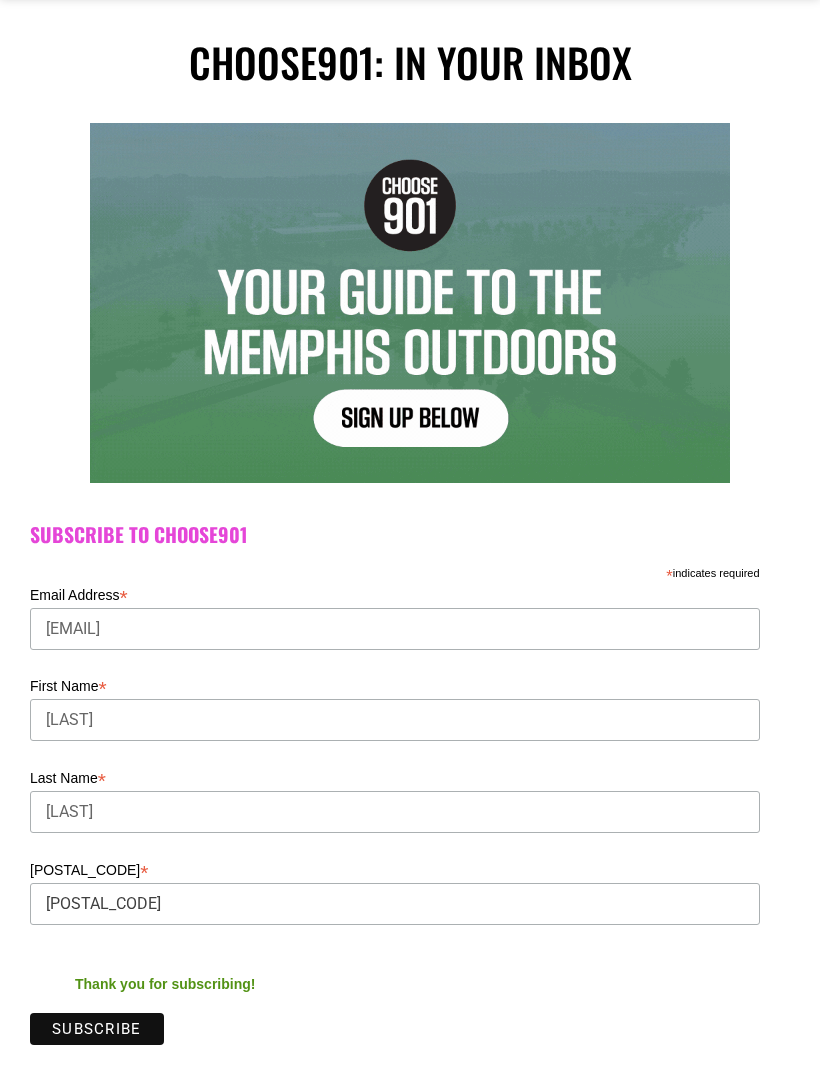 scroll, scrollTop: 0, scrollLeft: 0, axis: both 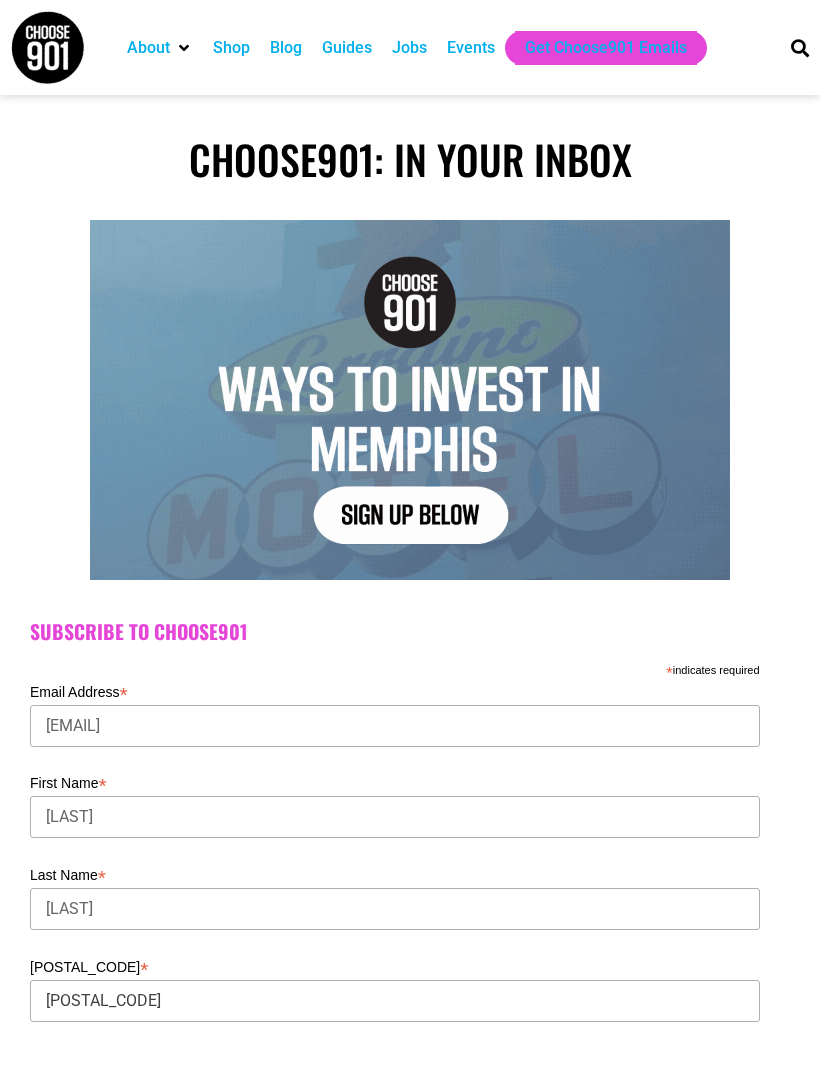 click at bounding box center [47, 47] 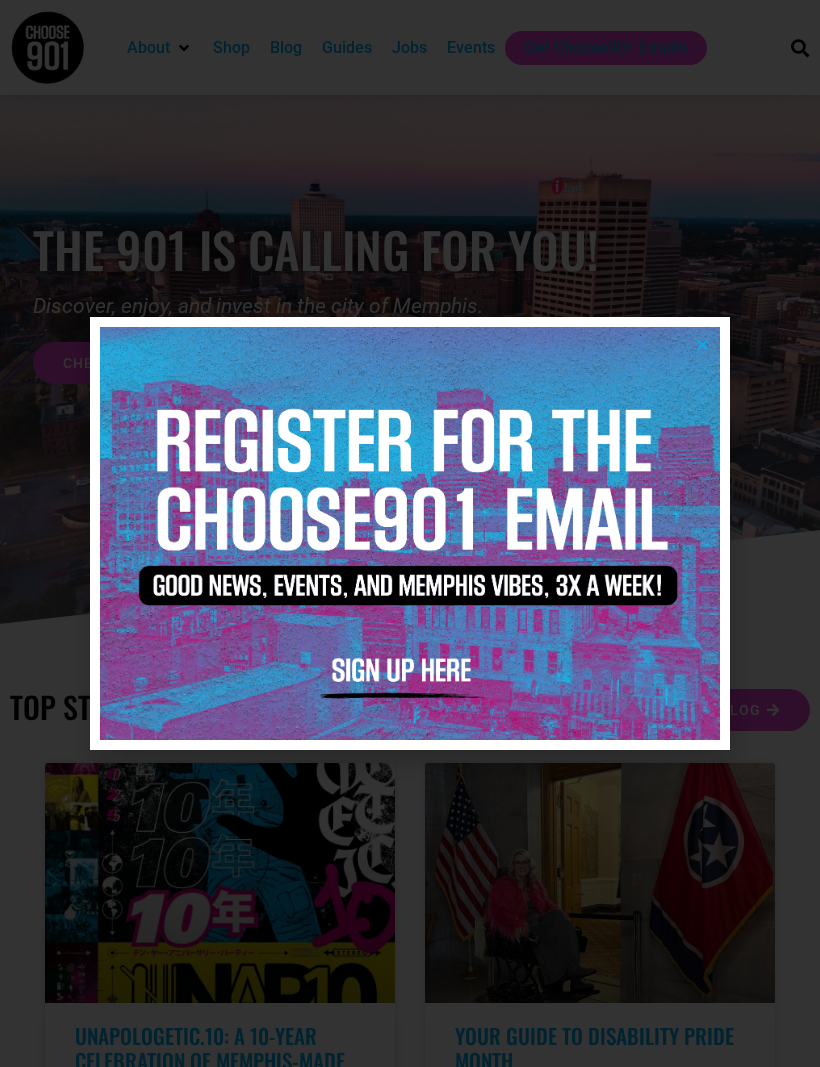 scroll, scrollTop: 0, scrollLeft: 0, axis: both 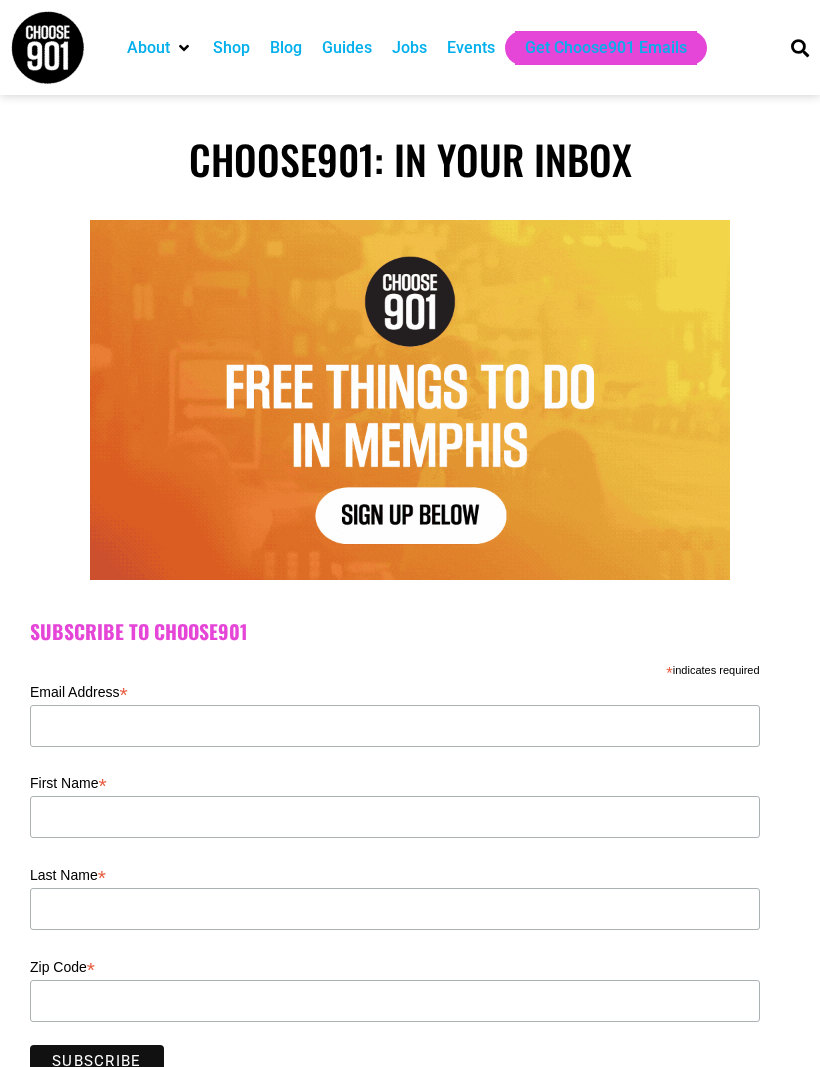 click at bounding box center (47, 47) 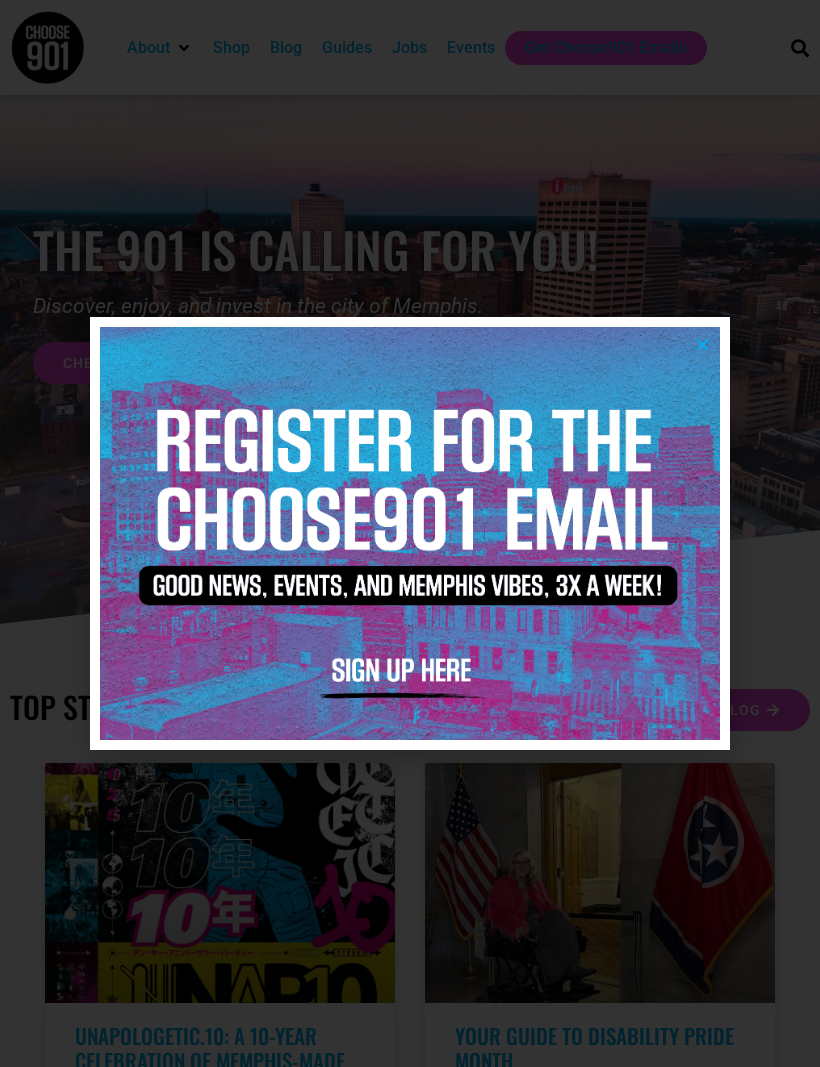 scroll, scrollTop: 0, scrollLeft: 0, axis: both 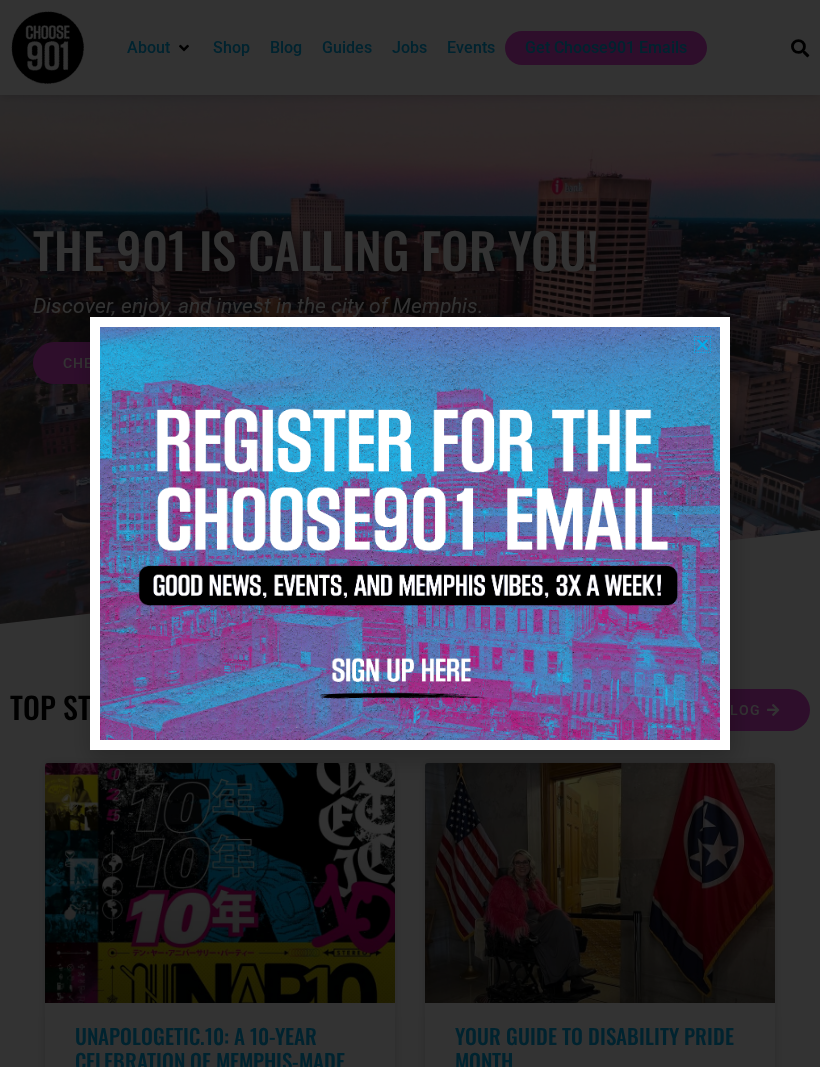 click at bounding box center [702, 344] 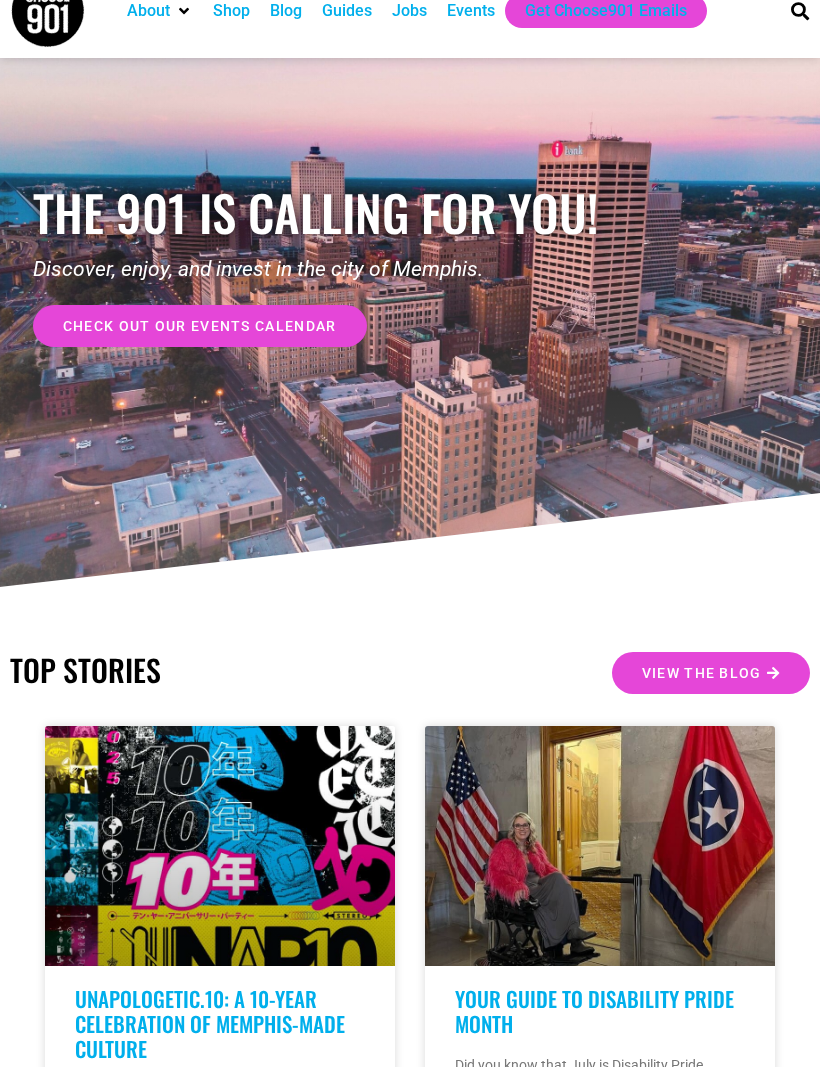 scroll, scrollTop: 37, scrollLeft: 0, axis: vertical 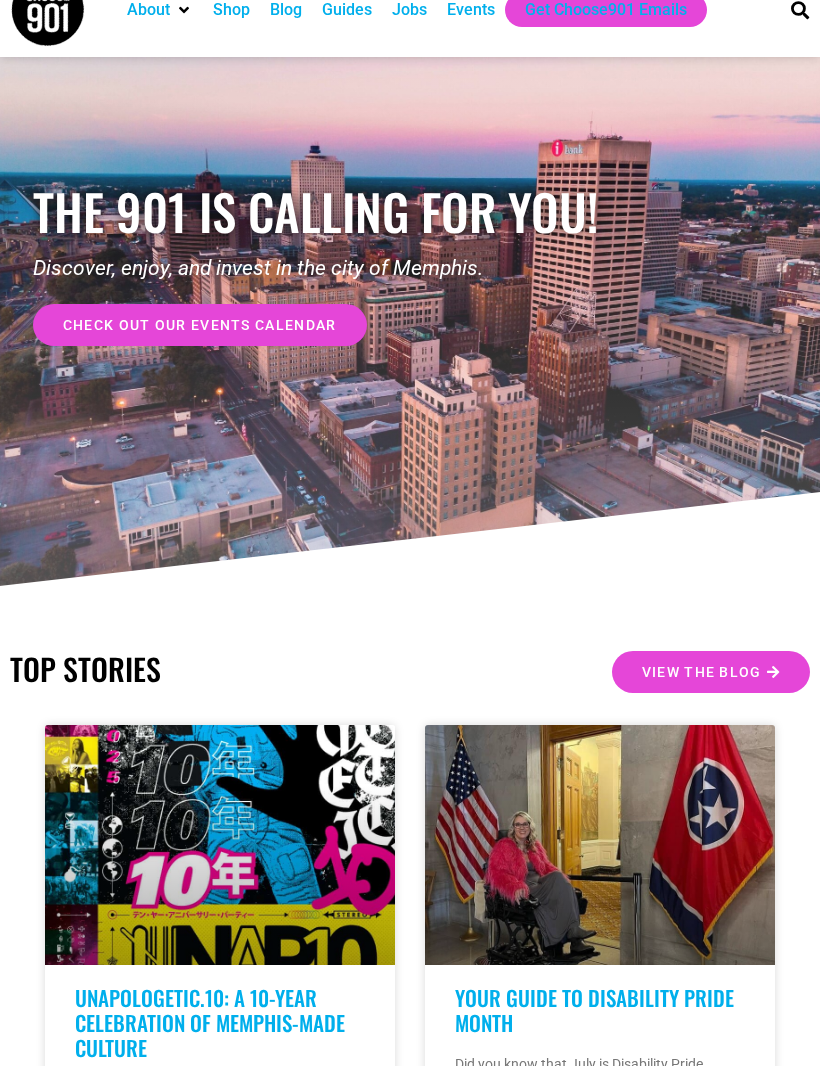 click on "check out our events calendar" at bounding box center [200, 326] 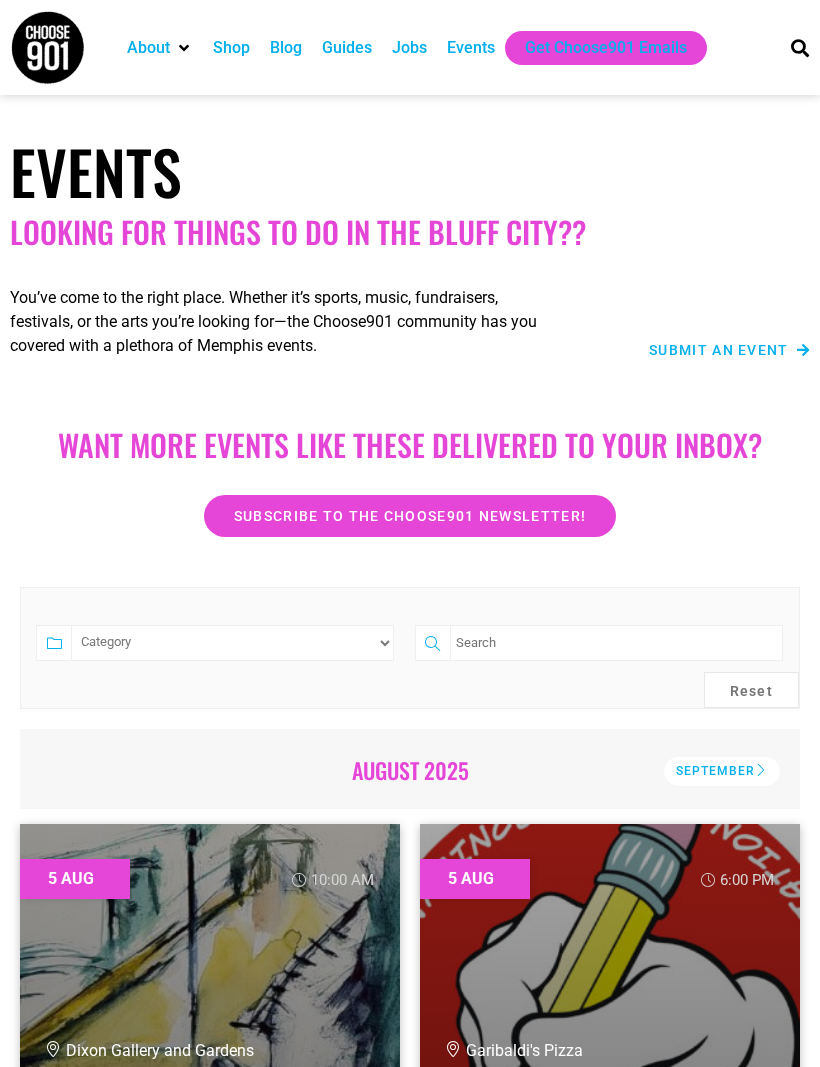 scroll, scrollTop: 0, scrollLeft: 0, axis: both 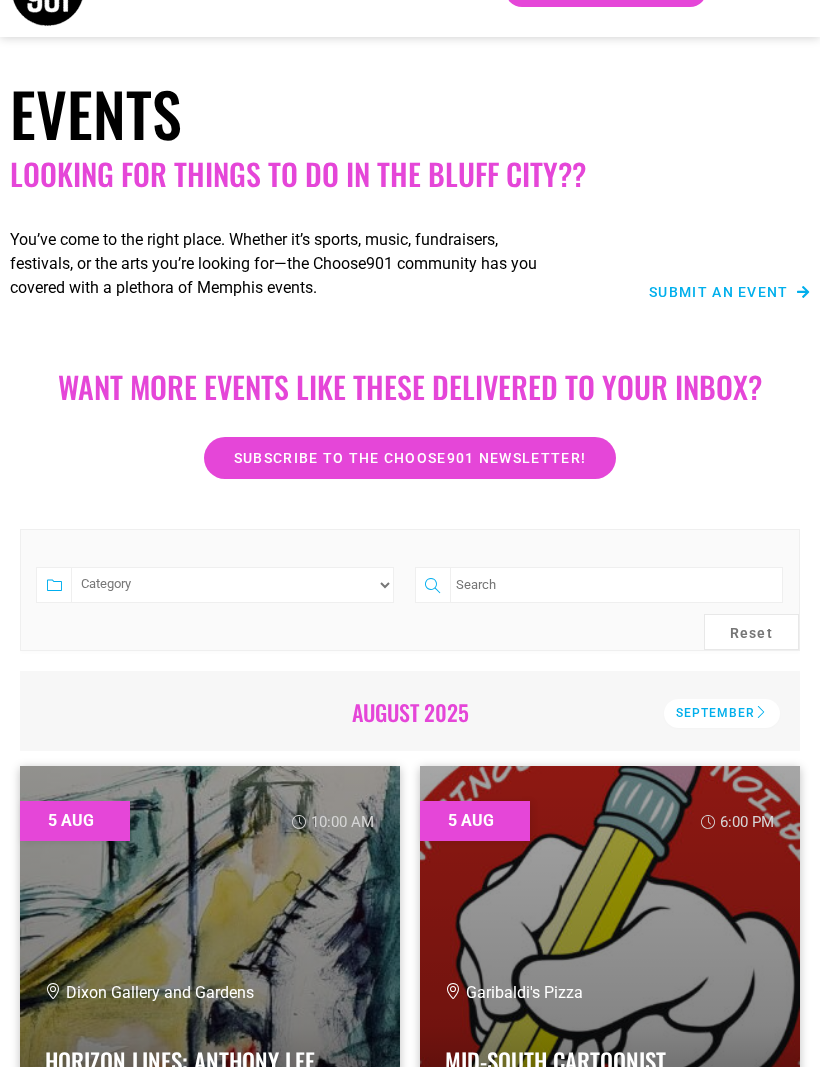 click on "Category
Adults Only
Career
Comedy
Education
Family Friendly
Festival
Film
Food
Free
Fundraiser
General
Health & Wellness
MAS
Meetings
Music
Outdoor
Pet Friendly
Regular
Sale
Social Events
Sports
The Arts
Volunteer" at bounding box center [232, 585] 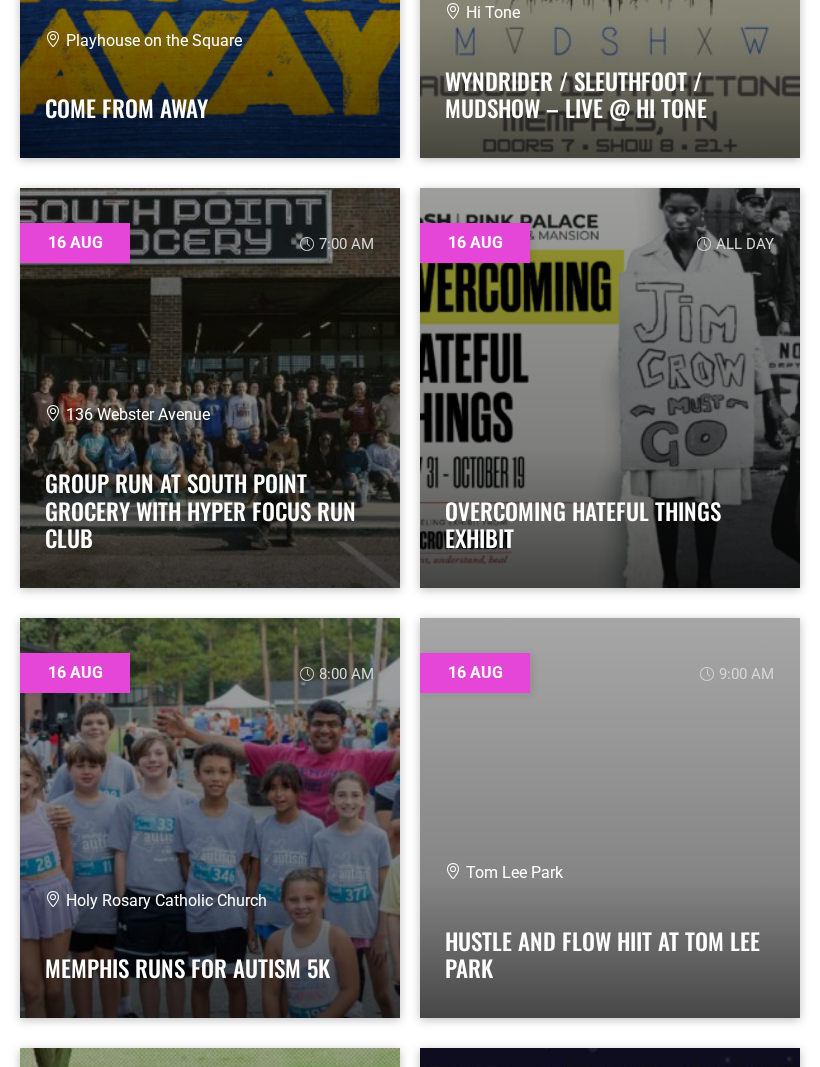 scroll, scrollTop: 35906, scrollLeft: 0, axis: vertical 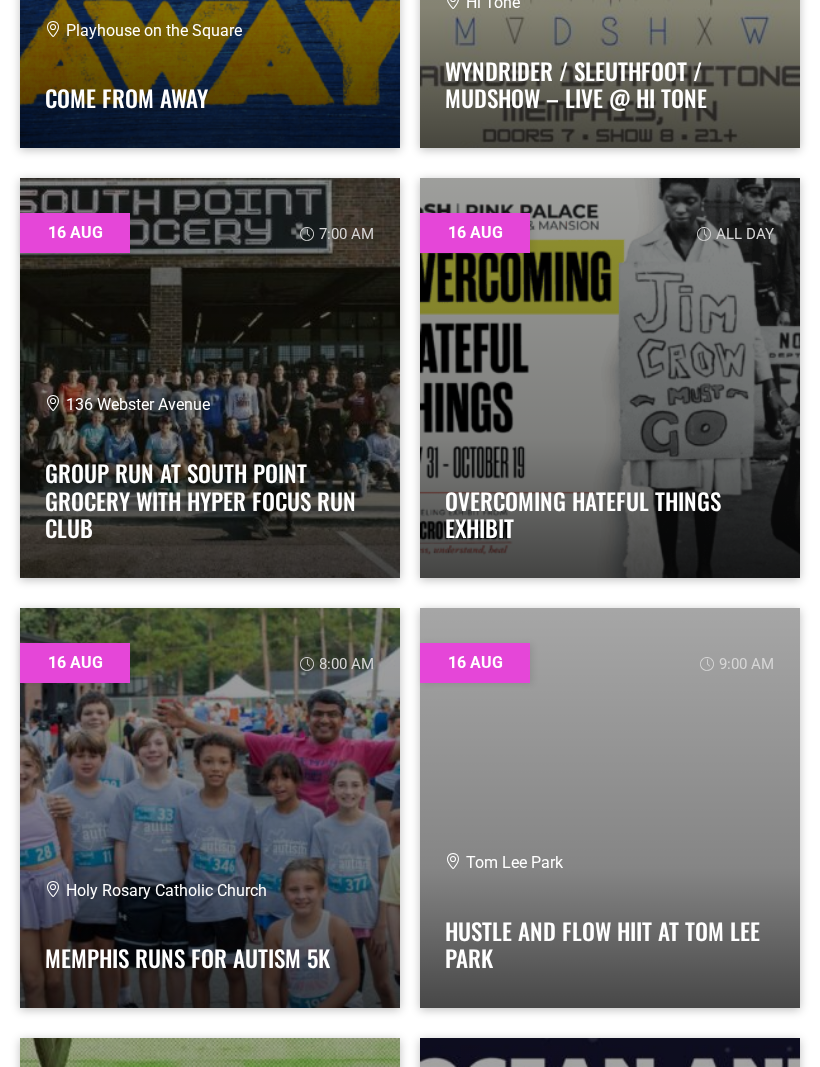 click at bounding box center [610, 378] 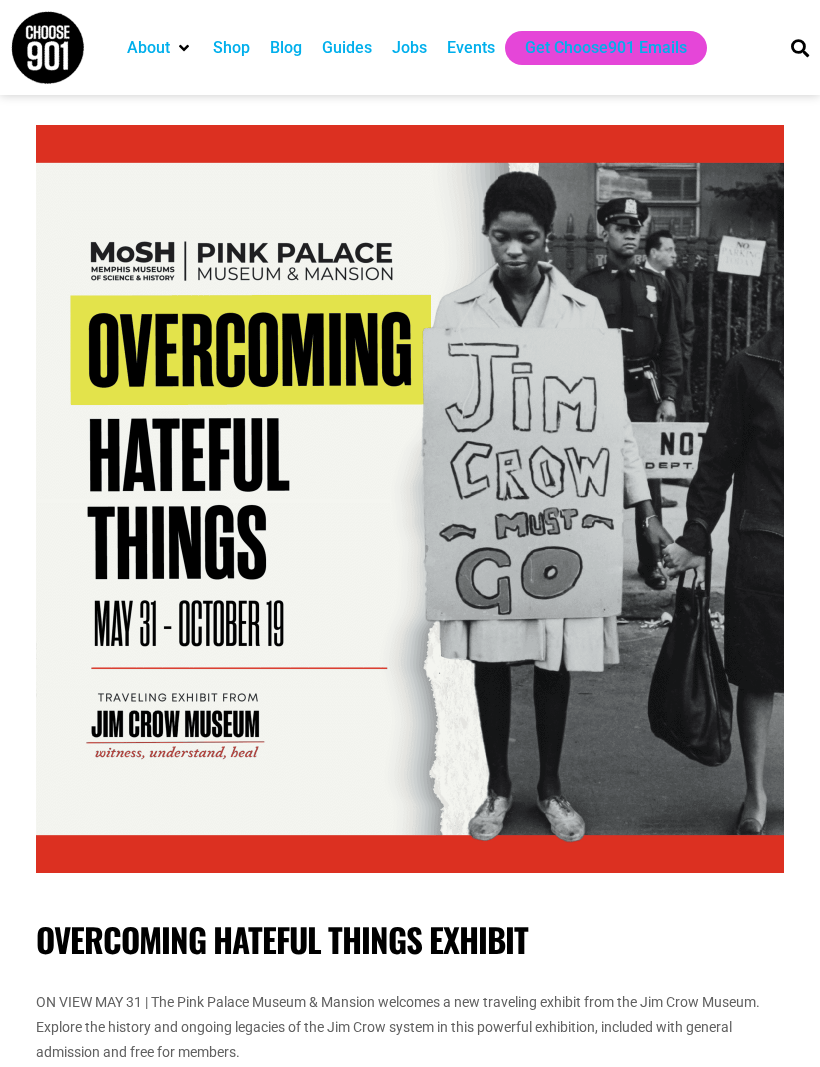 scroll, scrollTop: 0, scrollLeft: 0, axis: both 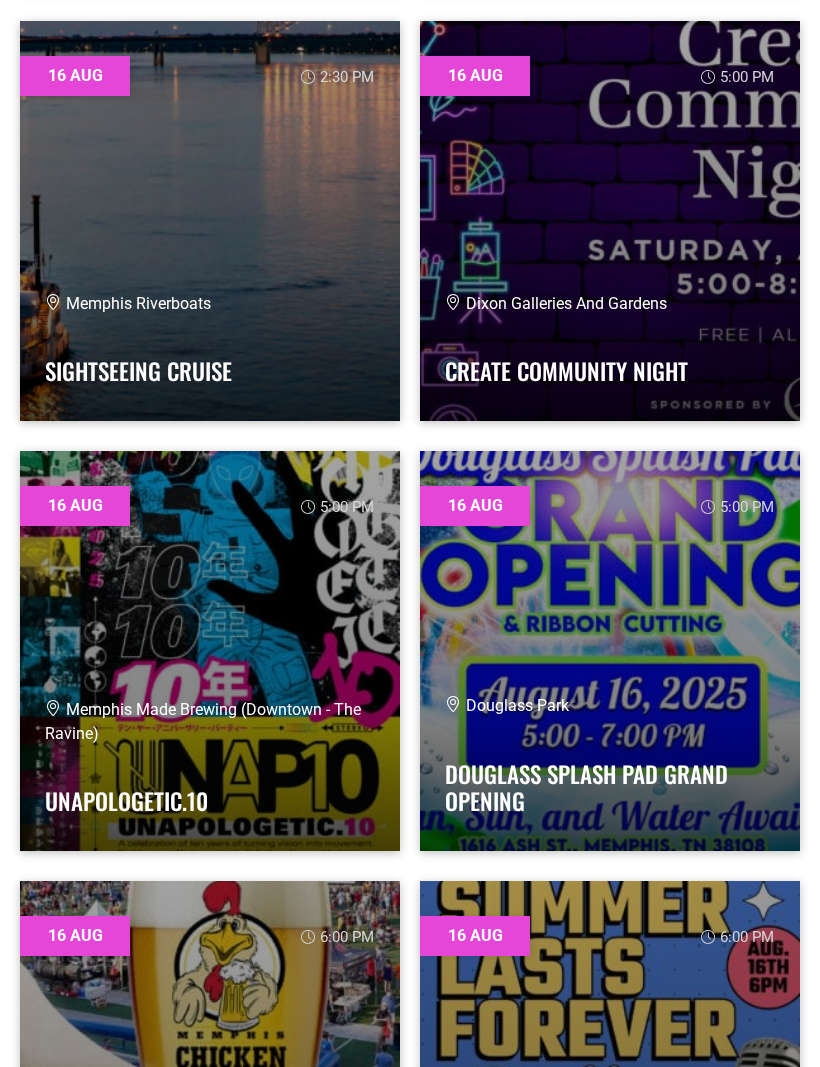 click at bounding box center [210, 221] 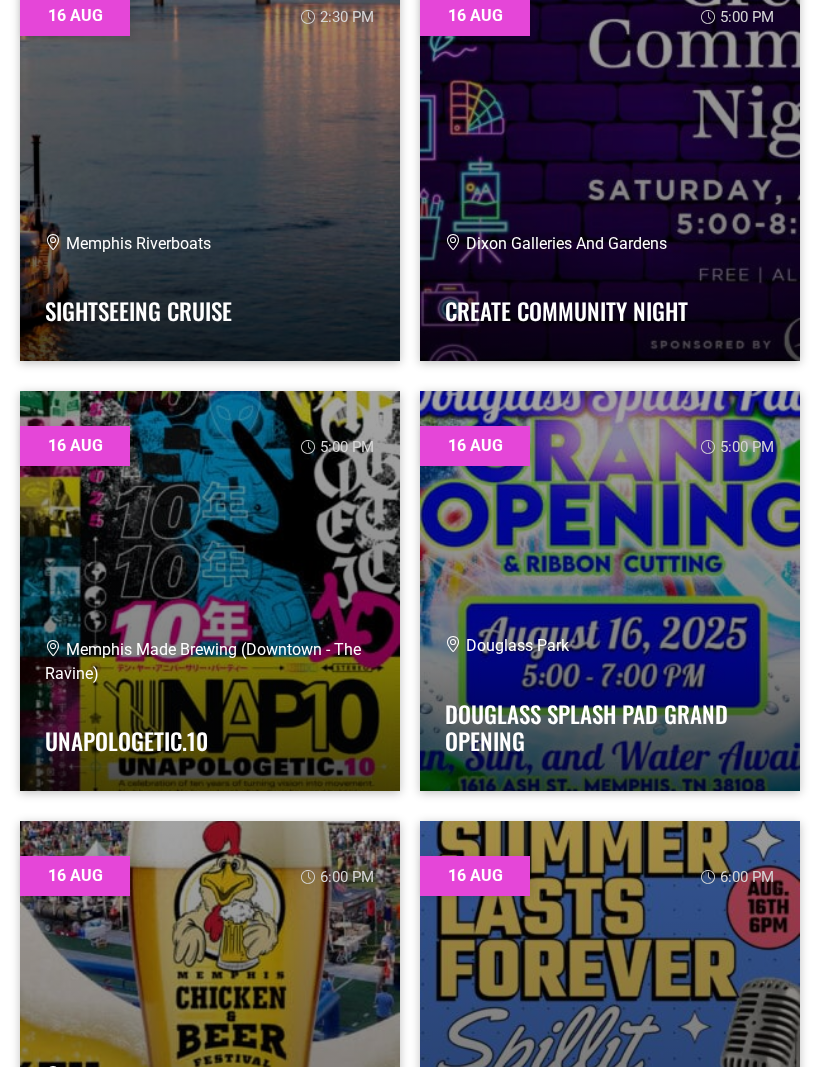 scroll, scrollTop: 39999, scrollLeft: 0, axis: vertical 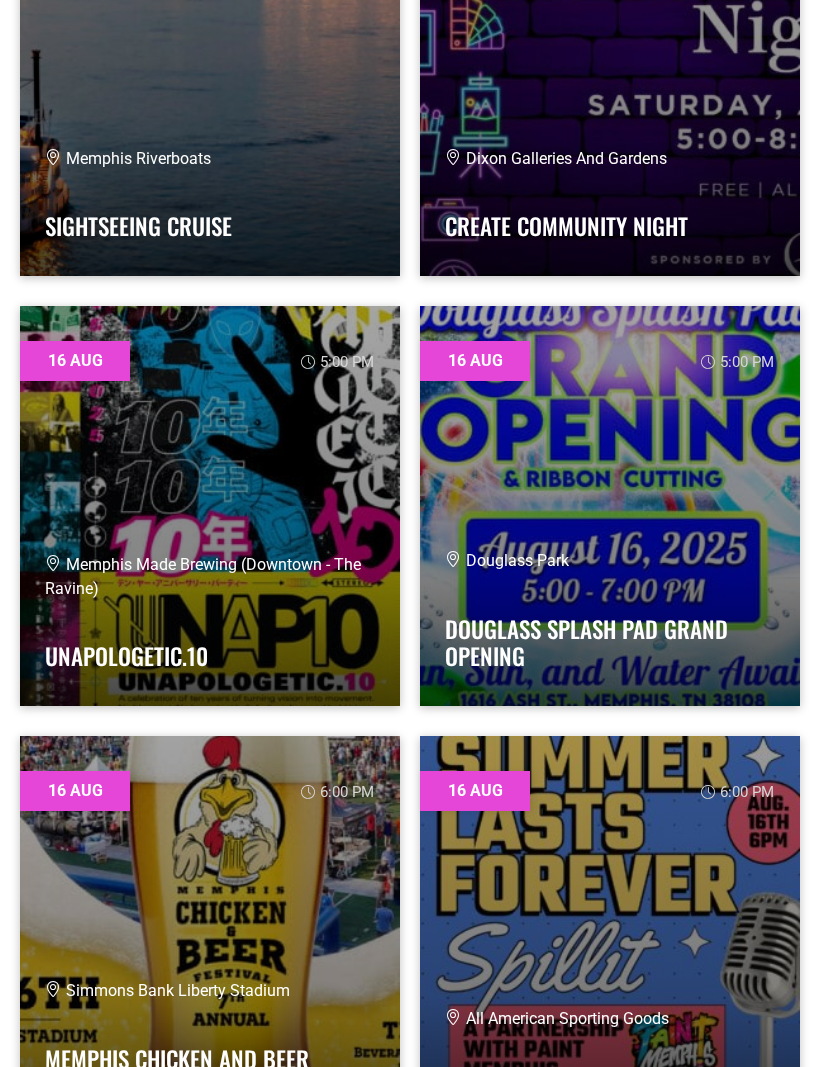 click at bounding box center [610, 507] 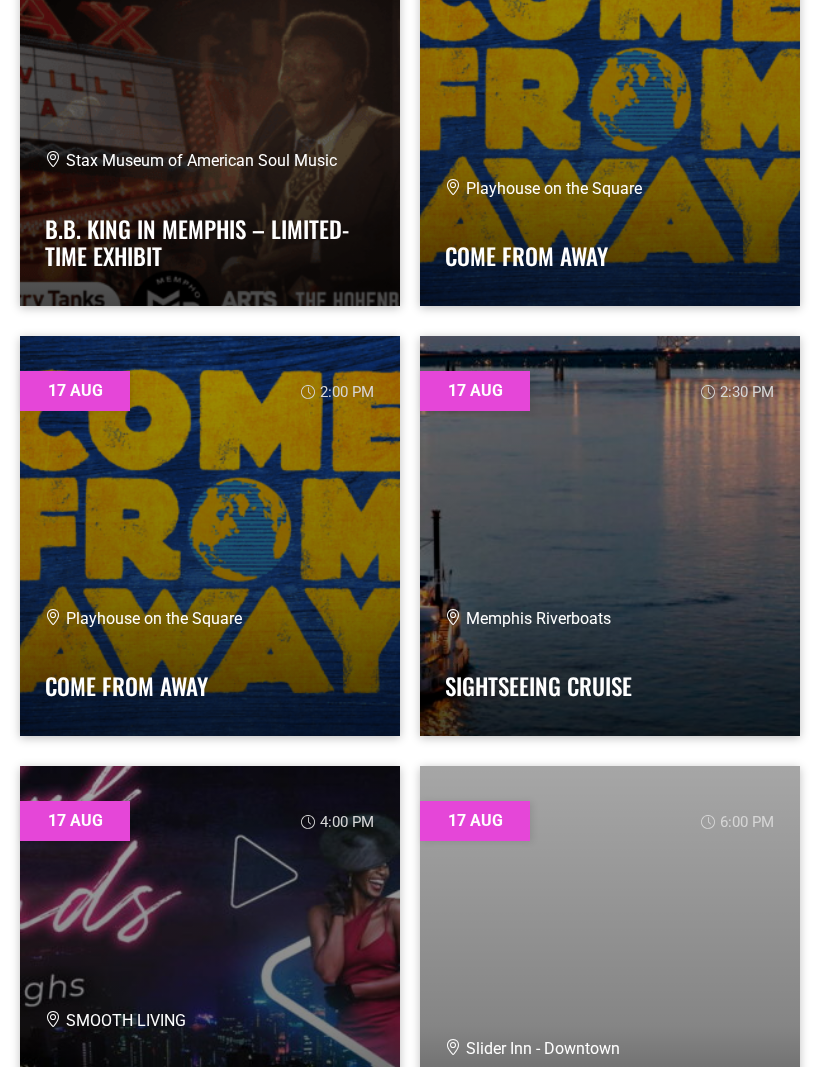 scroll, scrollTop: 43490, scrollLeft: 0, axis: vertical 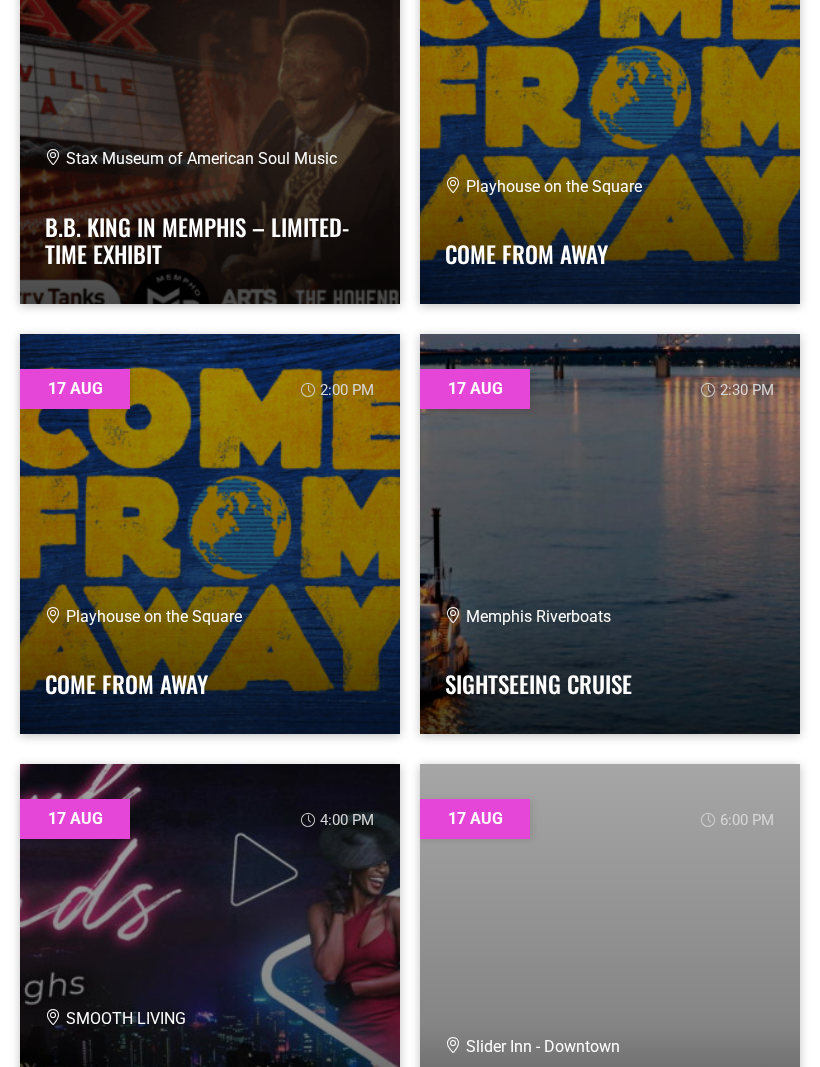 click at bounding box center [610, 534] 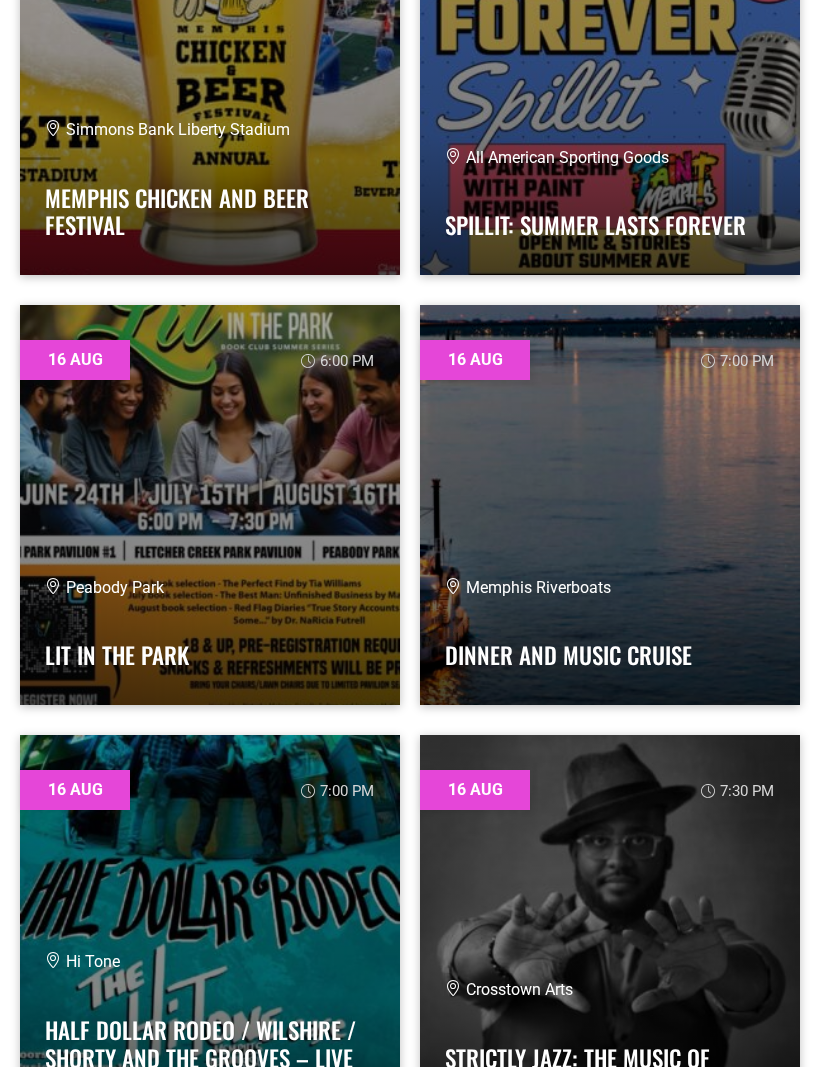 scroll, scrollTop: 40939, scrollLeft: 0, axis: vertical 